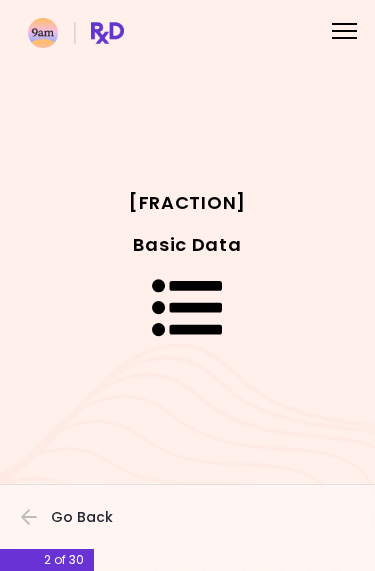 scroll, scrollTop: 0, scrollLeft: 0, axis: both 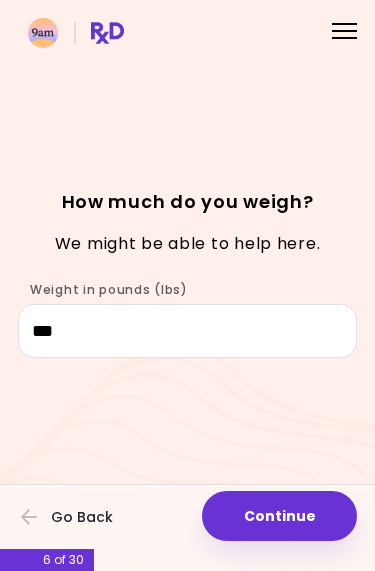 click on "Continue" at bounding box center (279, 516) 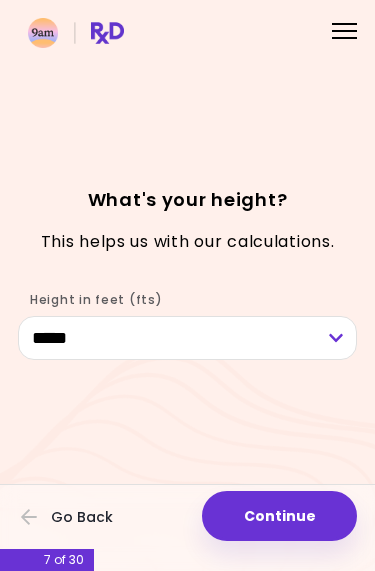 click on "Continue" at bounding box center (279, 516) 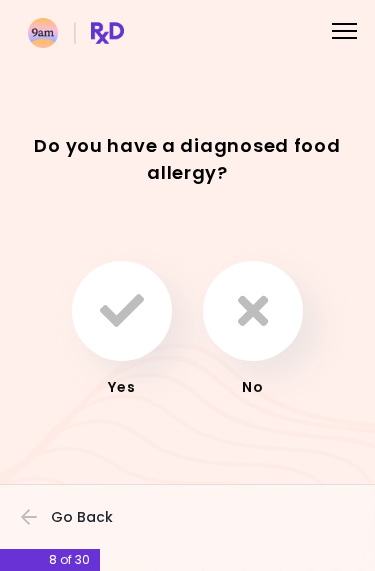 click at bounding box center [253, 311] 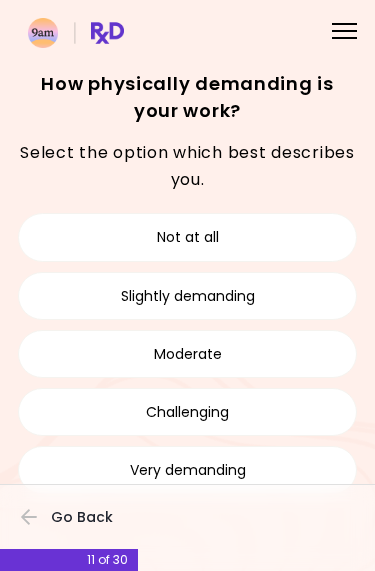 click on "Moderate" at bounding box center (187, 354) 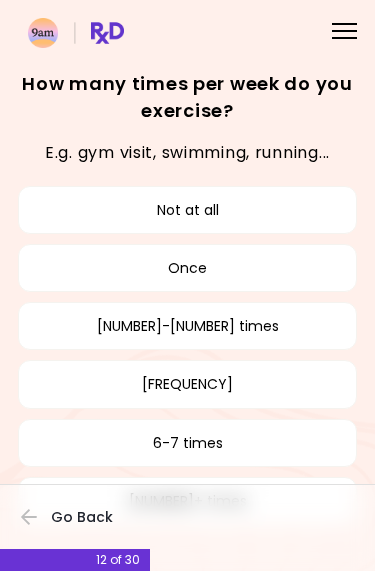 click on "[NUMBER]-[NUMBER] times" at bounding box center (187, 326) 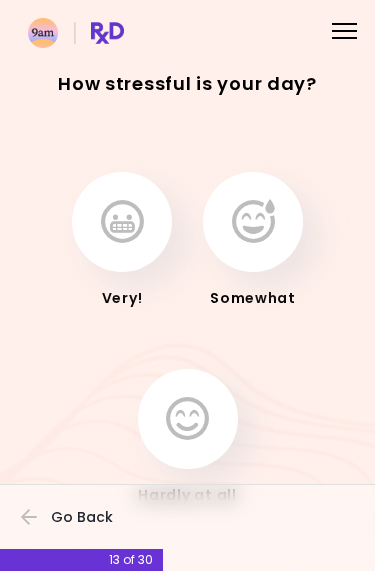 click at bounding box center [187, 419] 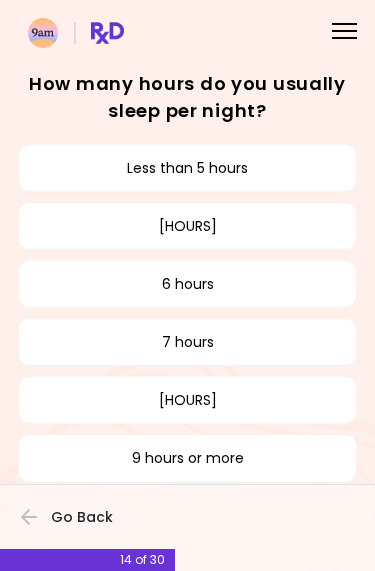 click on "[HOURS]" at bounding box center [187, 226] 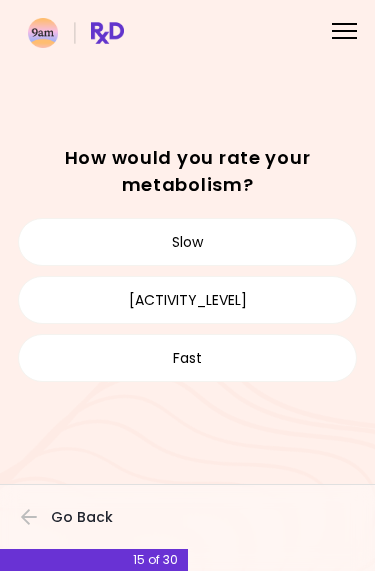 click on "[ACTIVITY_LEVEL]" at bounding box center (187, 300) 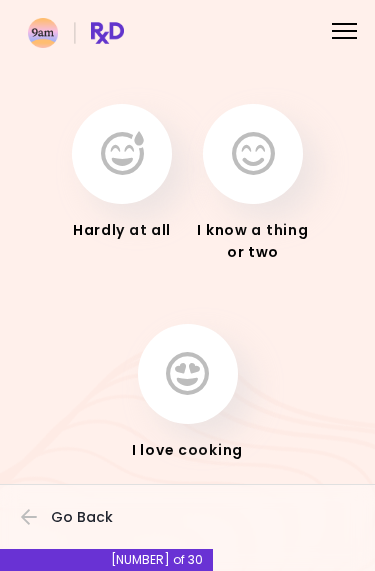 scroll, scrollTop: 94, scrollLeft: 0, axis: vertical 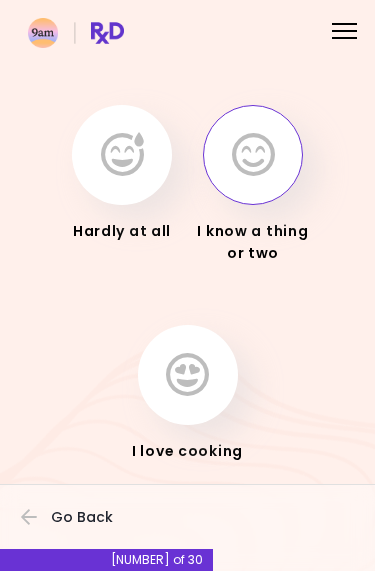click at bounding box center (253, 155) 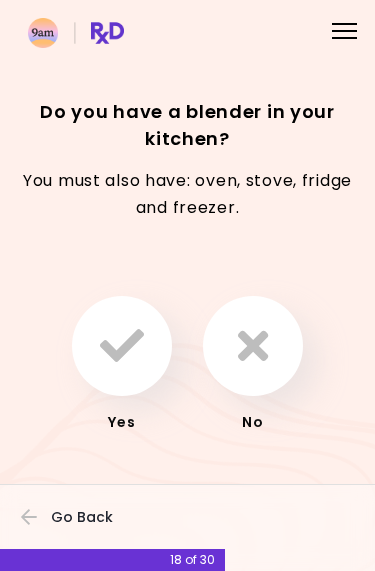 click at bounding box center [122, 346] 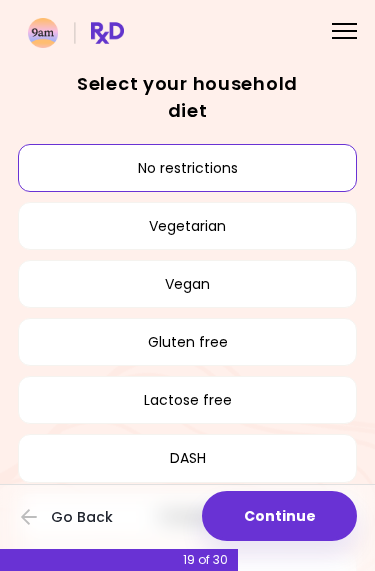 scroll, scrollTop: 0, scrollLeft: 0, axis: both 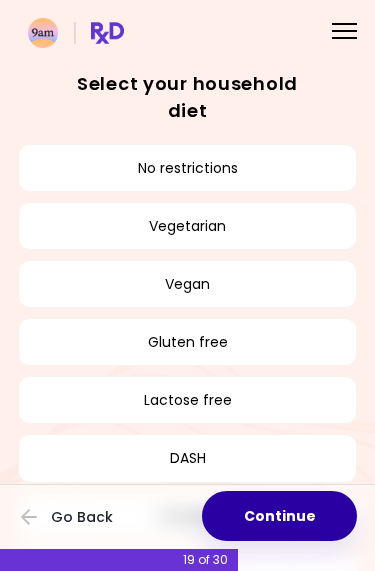 click on "Continue" at bounding box center [279, 516] 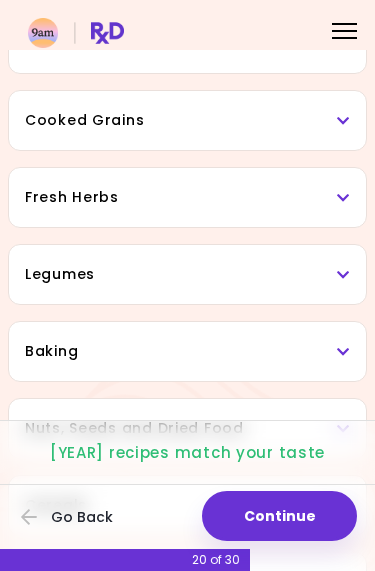 scroll, scrollTop: 542, scrollLeft: 0, axis: vertical 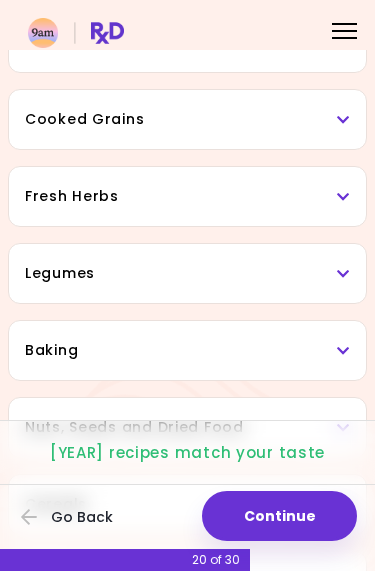 click on "Legumes" at bounding box center (187, 273) 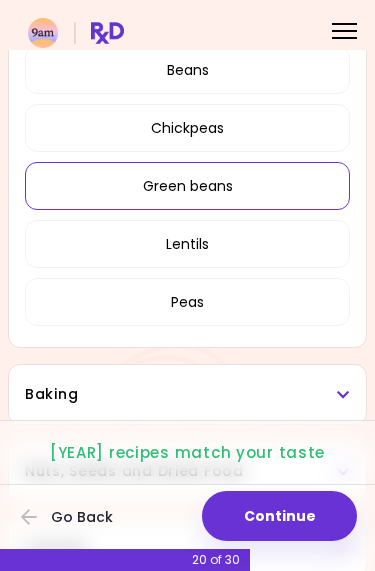 scroll, scrollTop: 808, scrollLeft: 0, axis: vertical 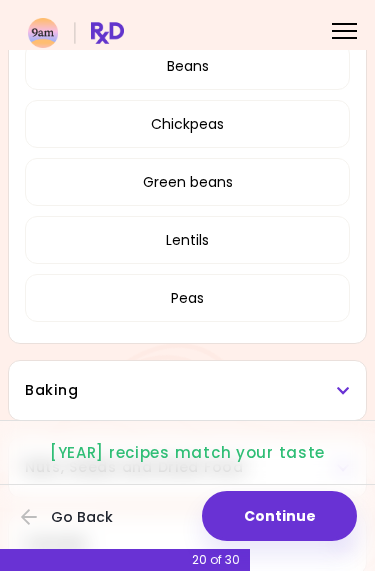 click on "Lentils" at bounding box center [187, 240] 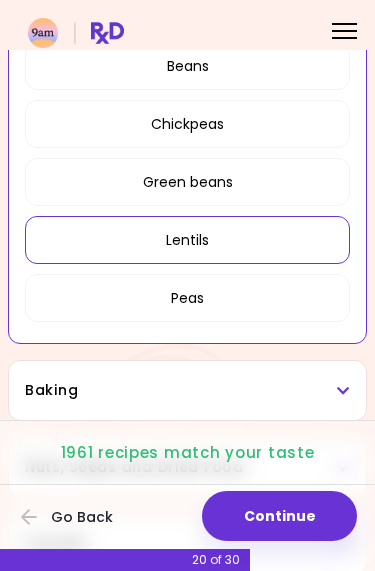 click on "Chickpeas" at bounding box center (187, 124) 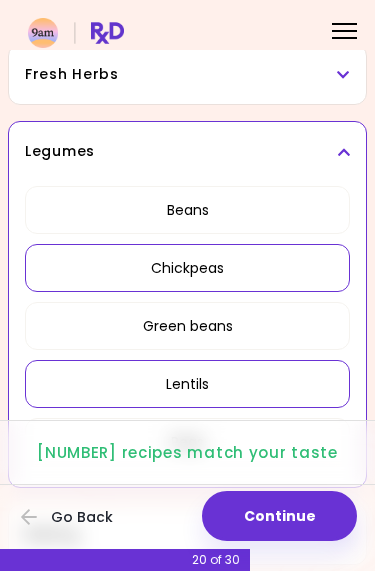 scroll, scrollTop: 663, scrollLeft: 0, axis: vertical 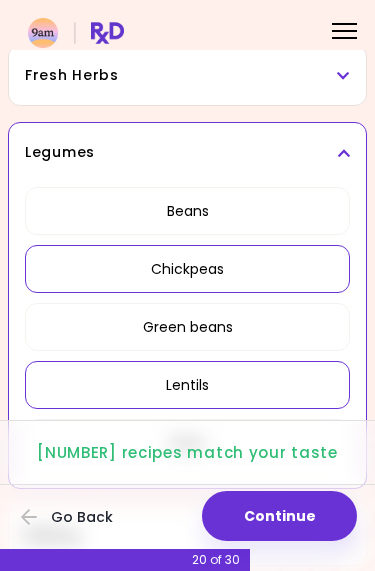 click on "Continue" at bounding box center [279, 516] 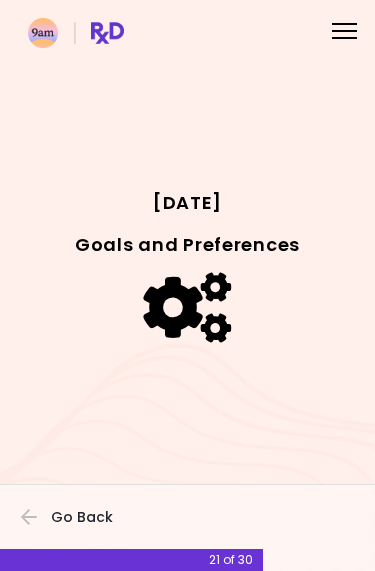 scroll, scrollTop: 0, scrollLeft: 0, axis: both 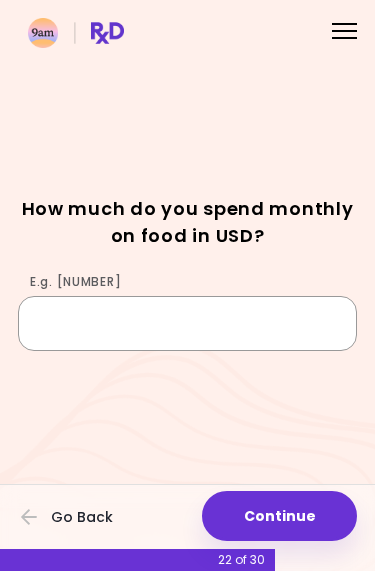 click on "E.g. [NUMBER]" at bounding box center [187, 323] 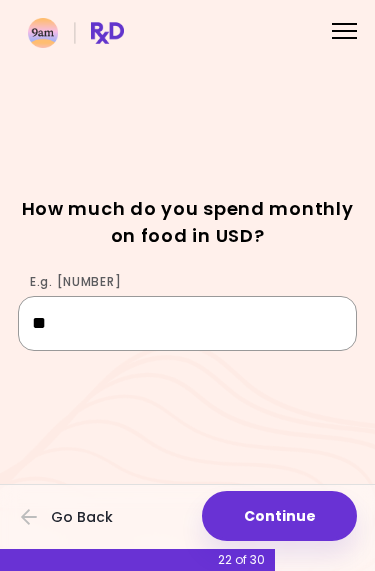 type on "***" 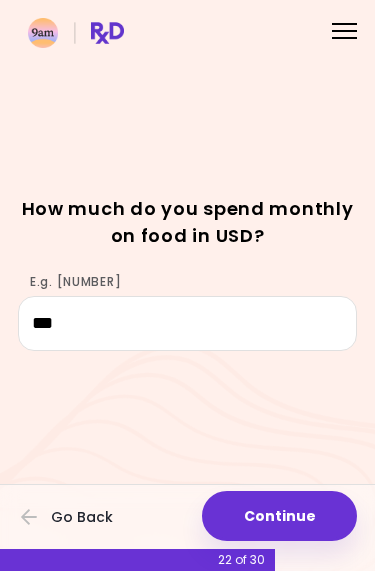 click on "Continue" at bounding box center (279, 516) 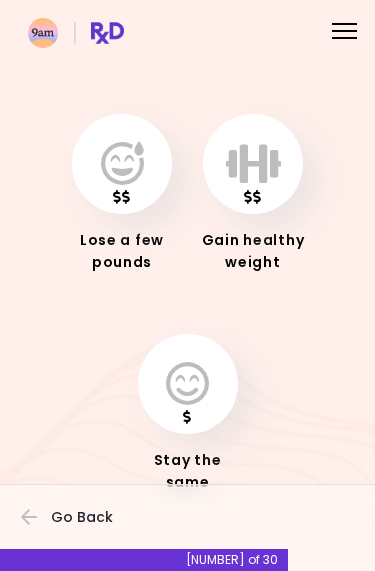 scroll, scrollTop: 84, scrollLeft: 0, axis: vertical 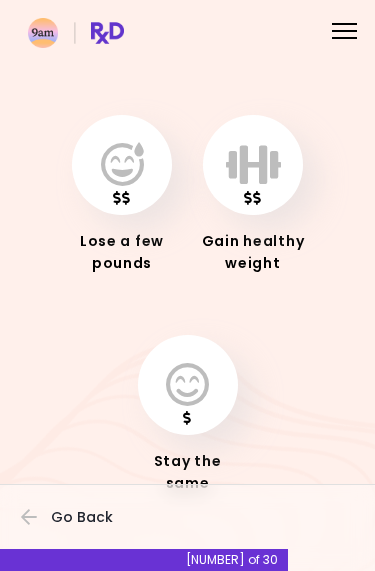 click at bounding box center [253, 165] 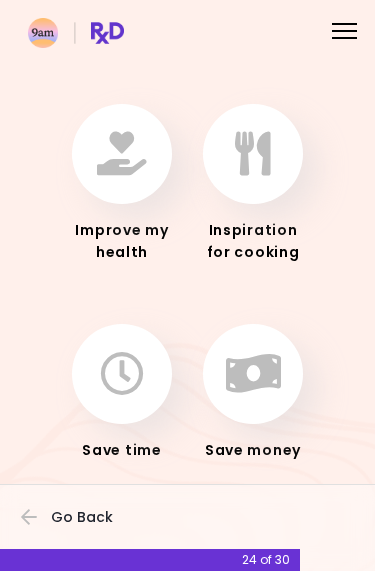 scroll, scrollTop: 94, scrollLeft: 0, axis: vertical 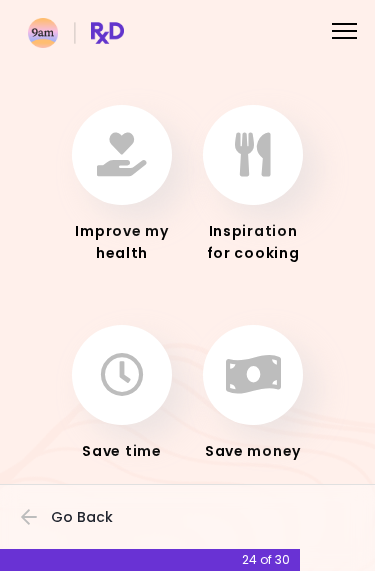 click at bounding box center [122, 155] 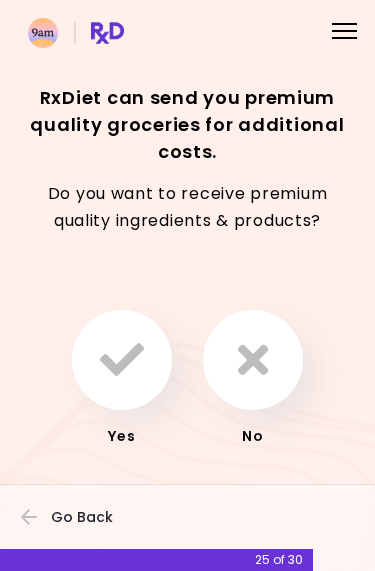 click at bounding box center (253, 360) 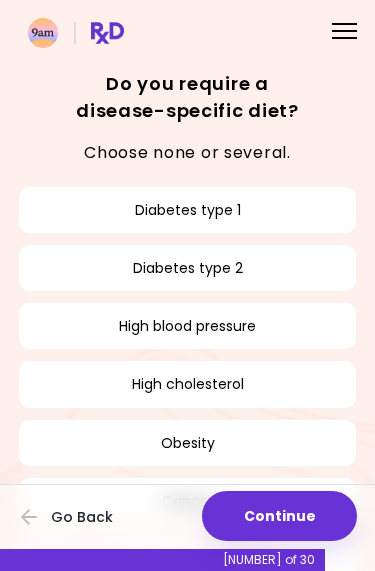 scroll, scrollTop: 0, scrollLeft: 0, axis: both 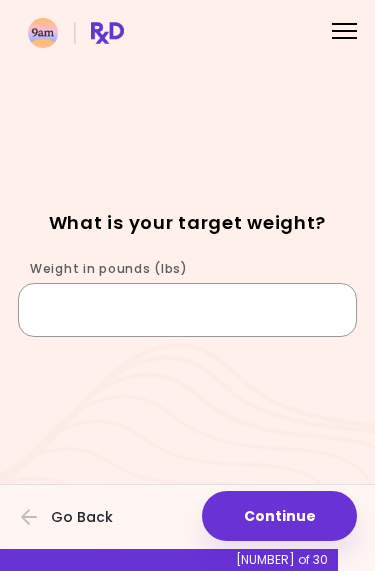 click on "Weight in pounds (lbs)" at bounding box center (187, 310) 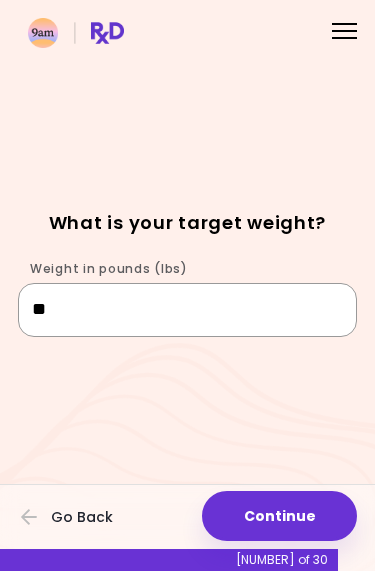 type on "***" 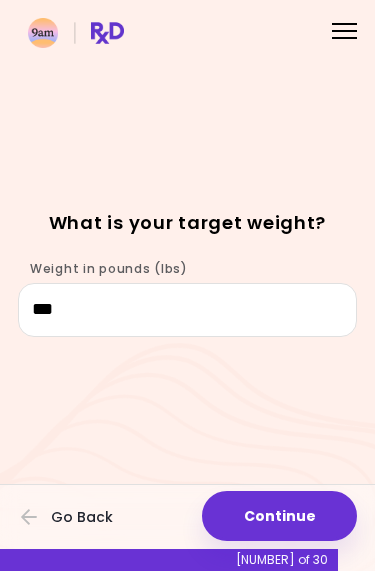 click on "Continue" at bounding box center (279, 516) 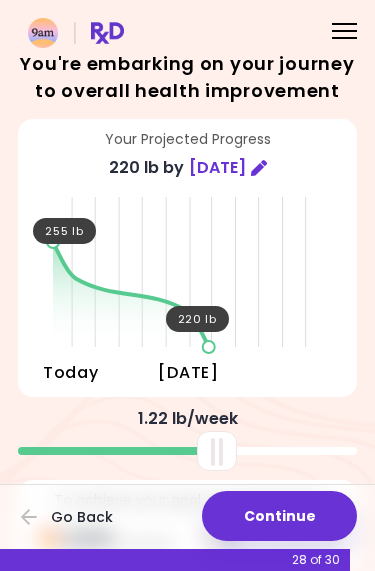 click on "Continue" at bounding box center [279, 516] 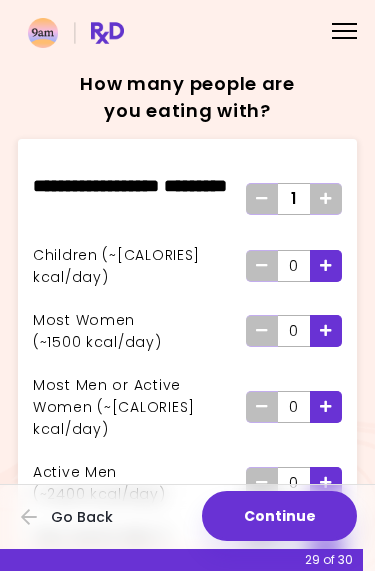 click at bounding box center [326, 330] 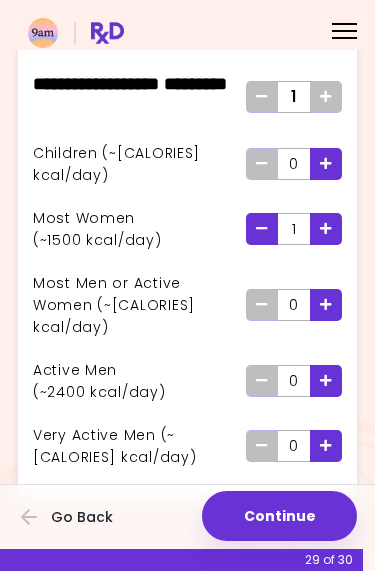scroll, scrollTop: 101, scrollLeft: 0, axis: vertical 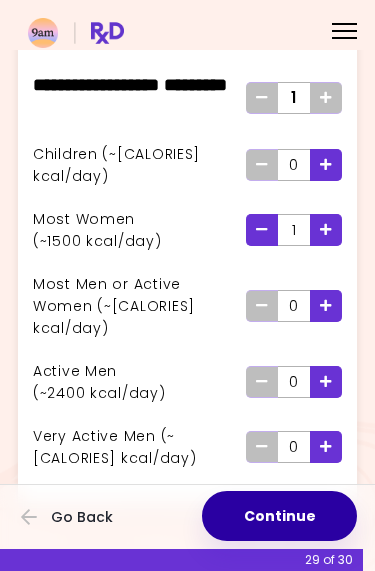 click on "Continue" at bounding box center [279, 516] 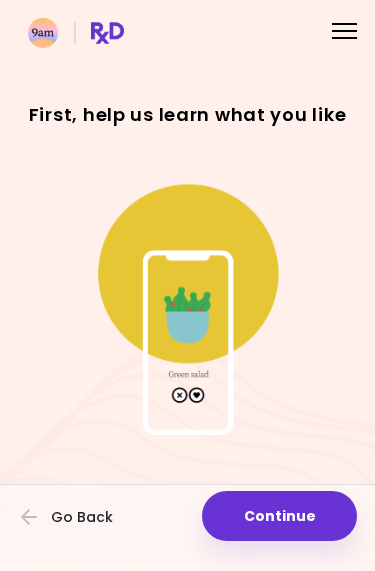 click on "Continue" at bounding box center [279, 516] 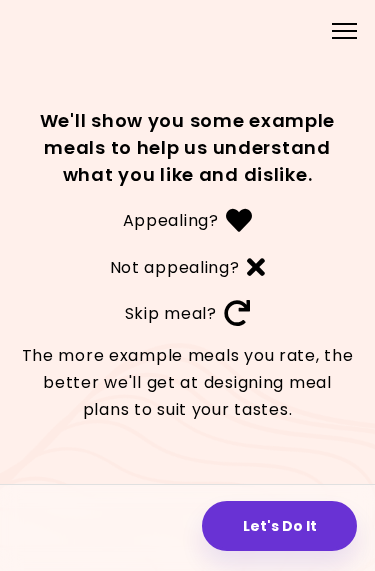 click on "Let's Do It" at bounding box center (279, 526) 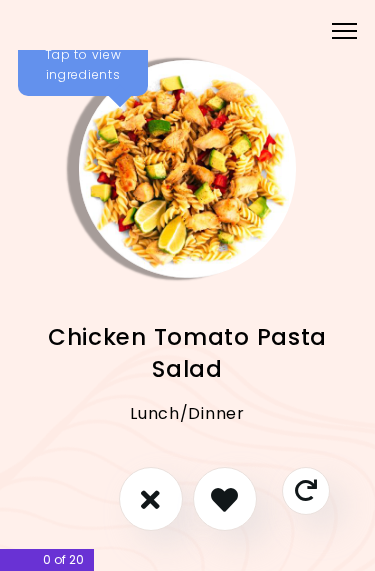 click at bounding box center (224, 499) 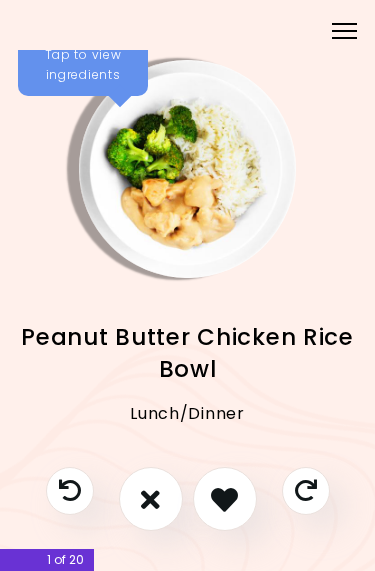 click at bounding box center [224, 499] 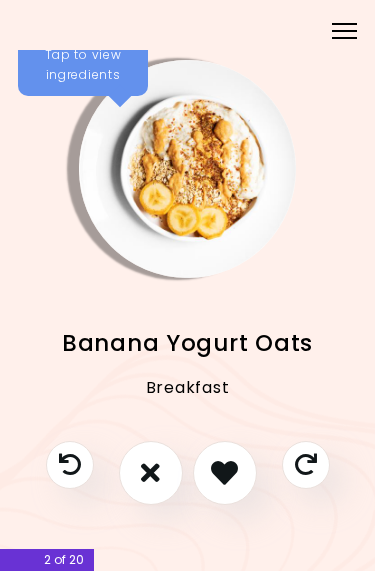 click at bounding box center (224, 472) 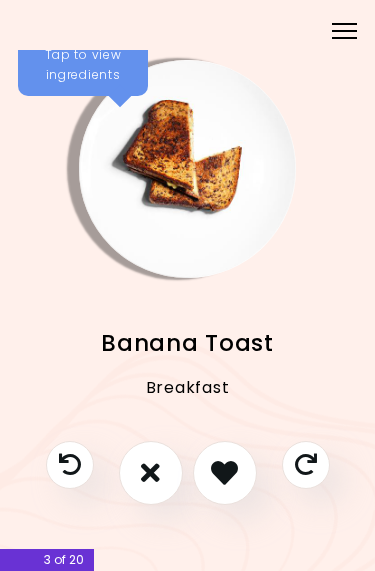 click at bounding box center [224, 472] 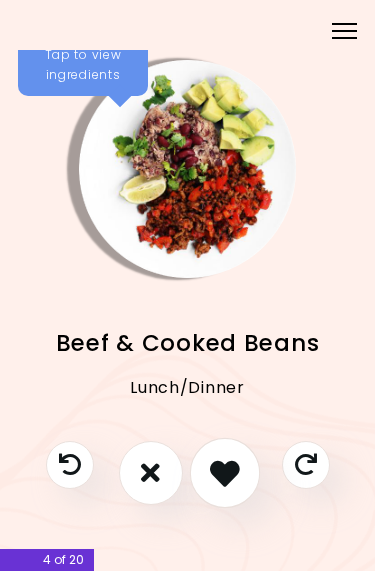 click at bounding box center [224, 472] 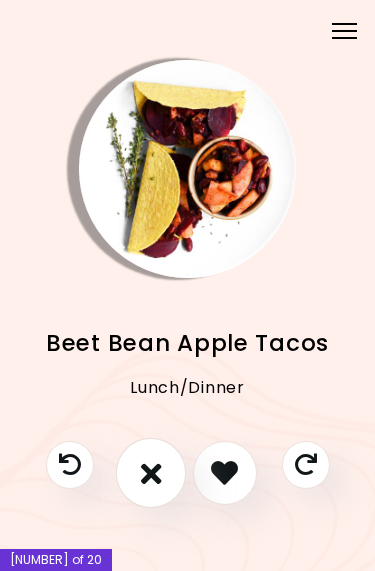 click at bounding box center (150, 473) 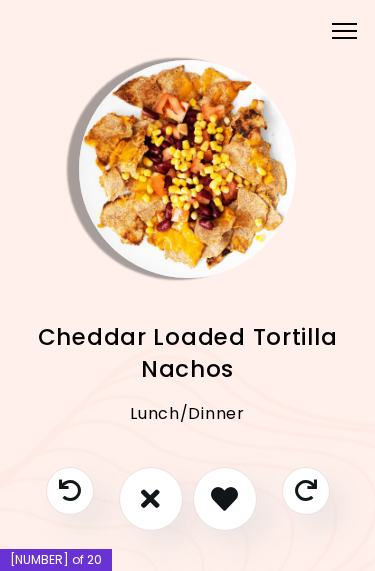 click at bounding box center [224, 498] 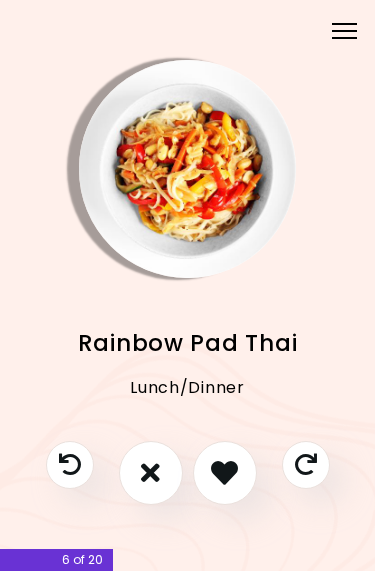 click at bounding box center (150, 472) 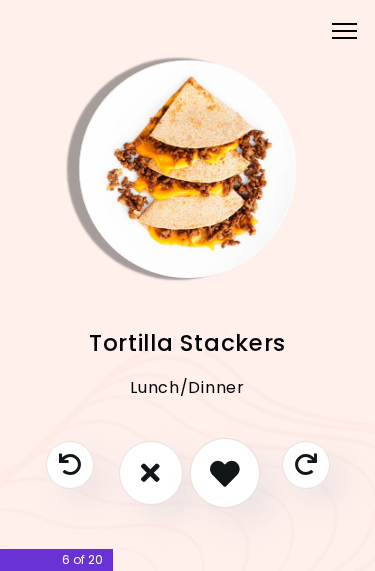 click at bounding box center (225, 473) 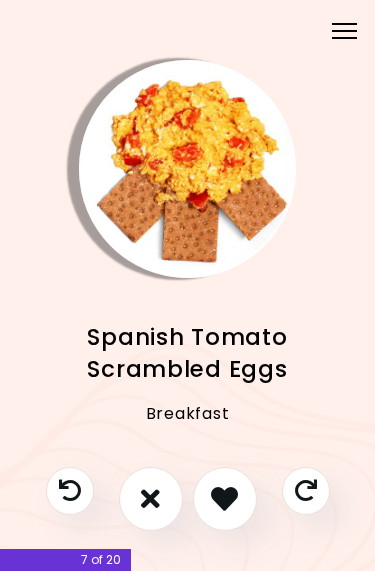 click at bounding box center [224, 498] 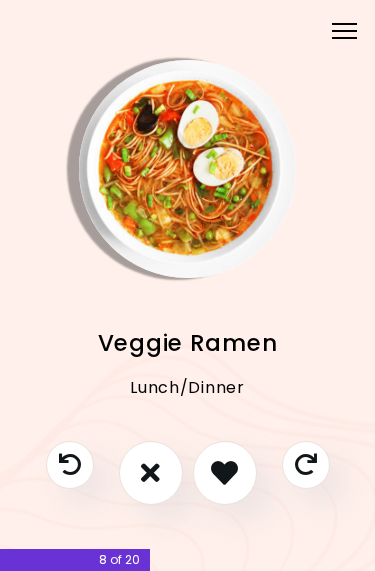 click at bounding box center (150, 472) 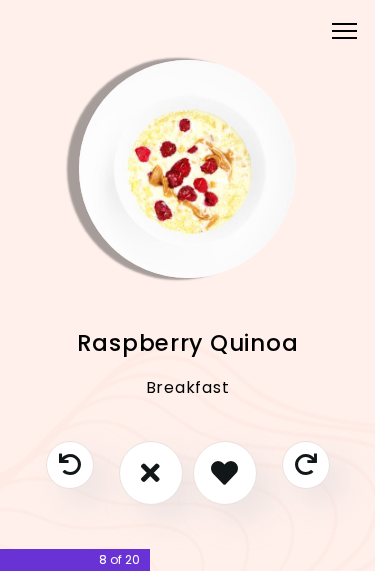 click at bounding box center [150, 472] 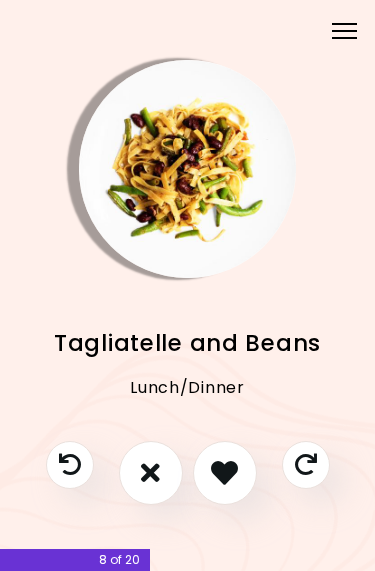 click at bounding box center [151, 473] 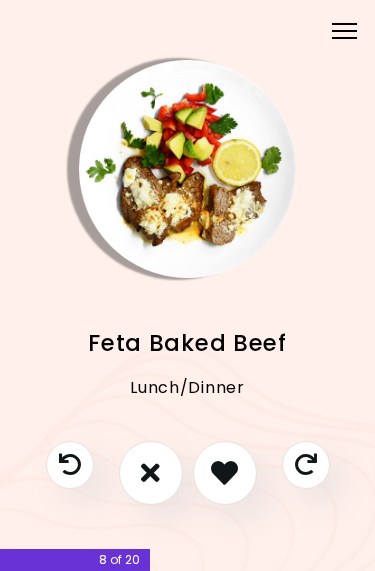 click at bounding box center (224, 472) 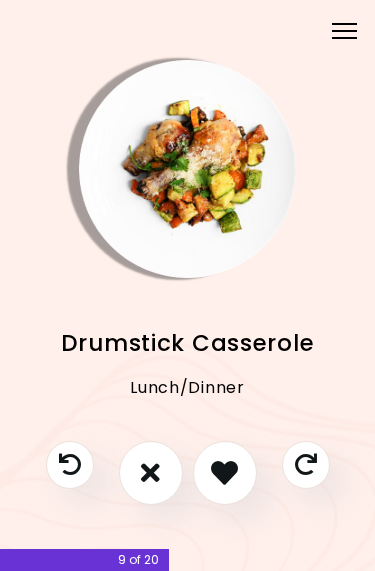 click at bounding box center [224, 472] 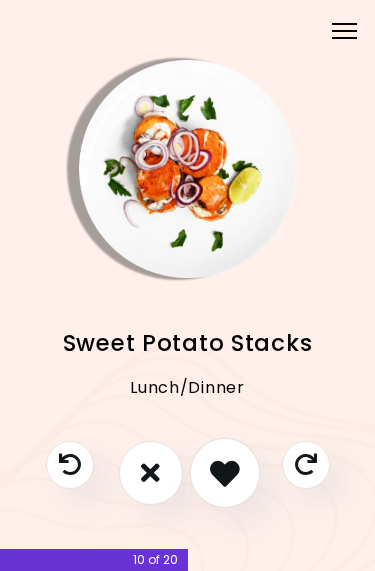 click at bounding box center (225, 473) 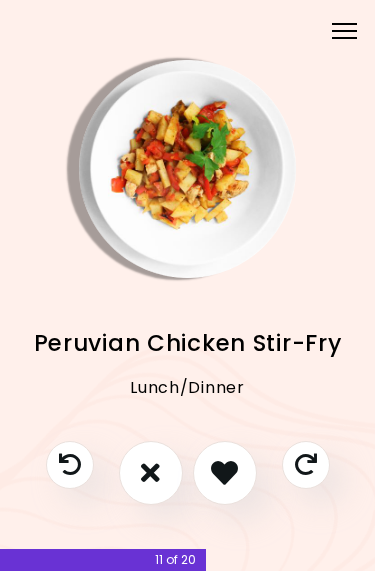 click at bounding box center (224, 472) 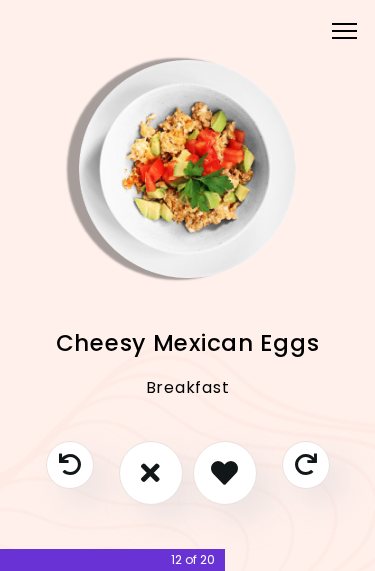 click at bounding box center (224, 472) 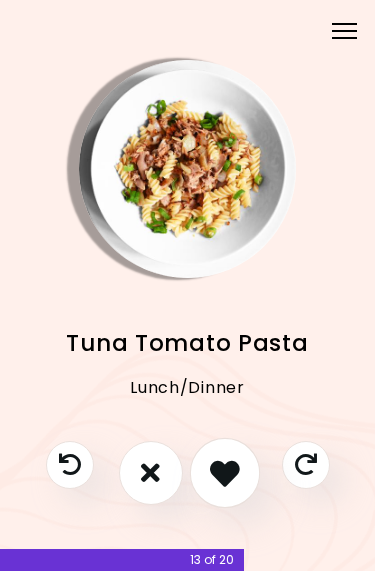 click at bounding box center [225, 473] 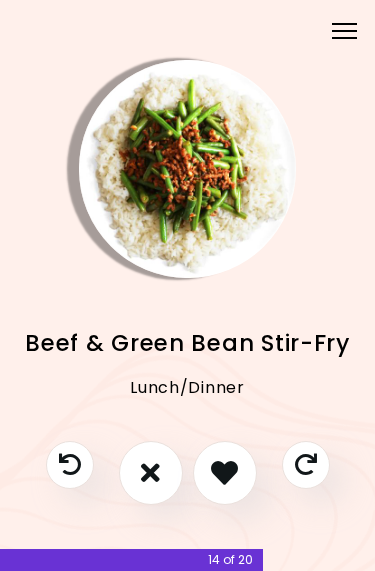 click at bounding box center [150, 472] 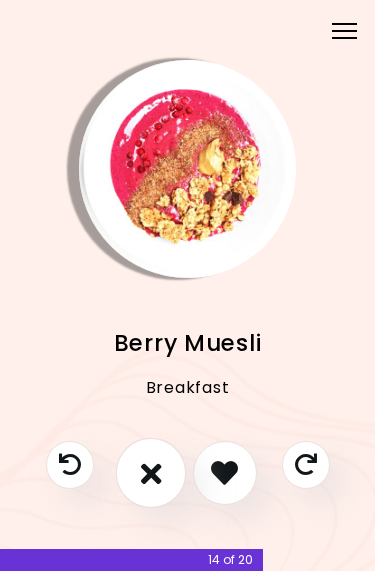 click at bounding box center [150, 473] 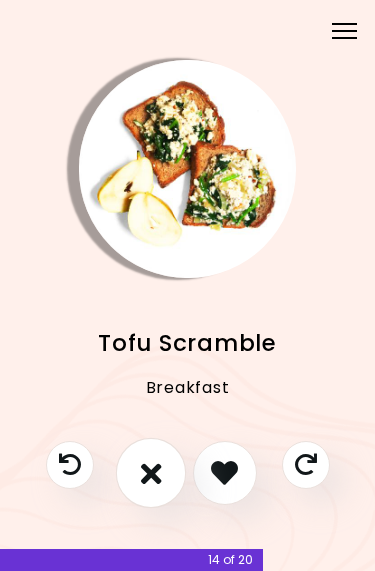 click at bounding box center (150, 472) 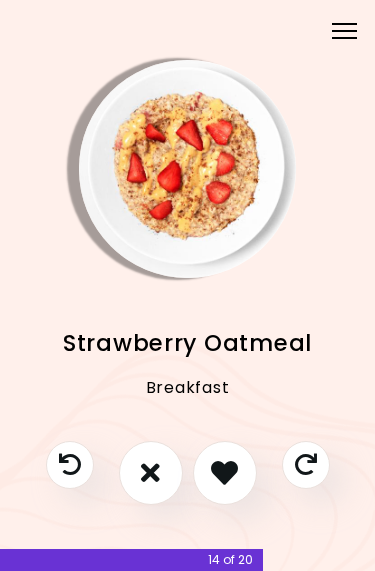 click at bounding box center (224, 472) 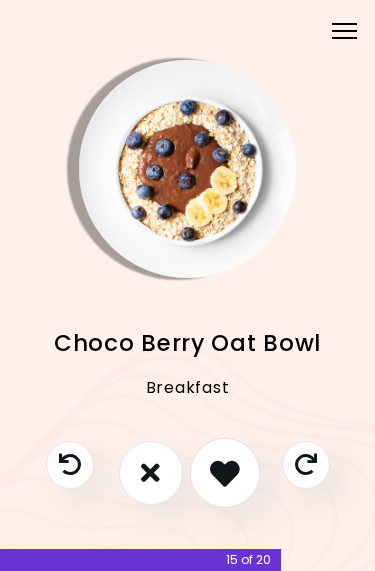 click at bounding box center [224, 472] 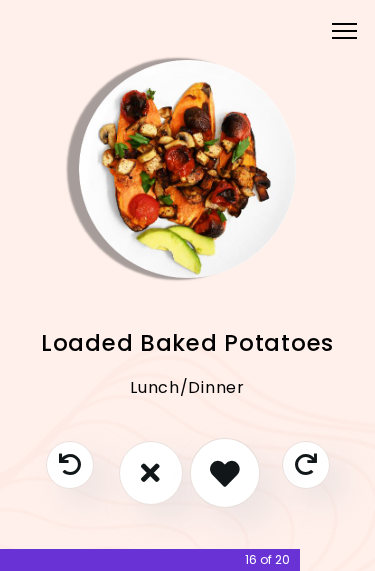 click at bounding box center [225, 473] 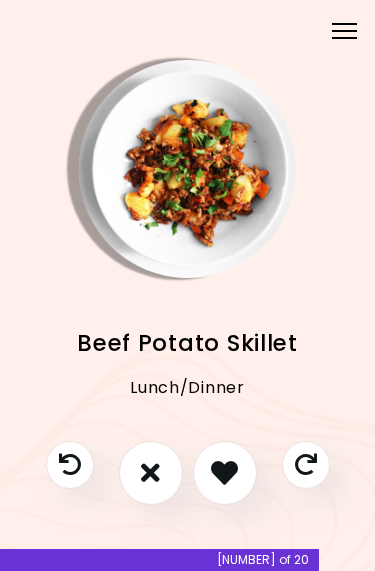 click at bounding box center (224, 472) 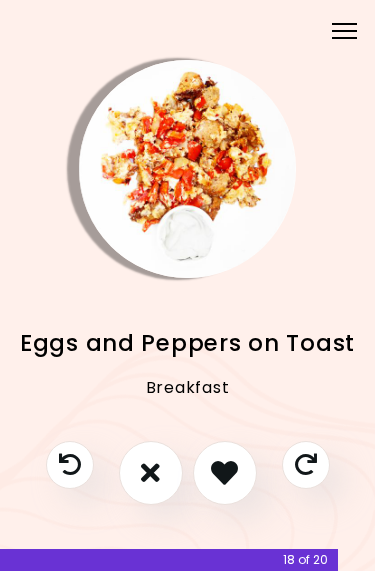 click at bounding box center [224, 472] 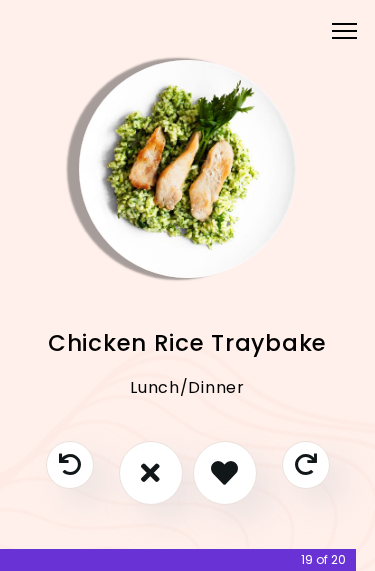 click at bounding box center (224, 472) 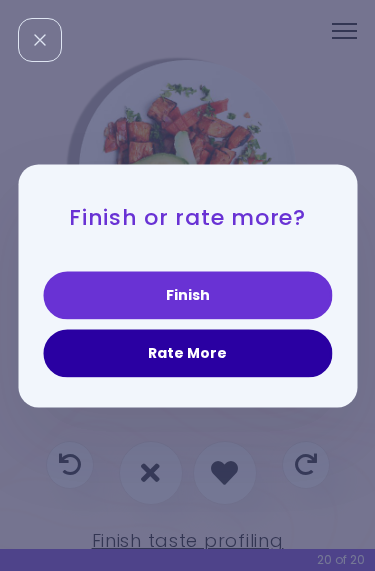 click on "Rate More" at bounding box center [187, 353] 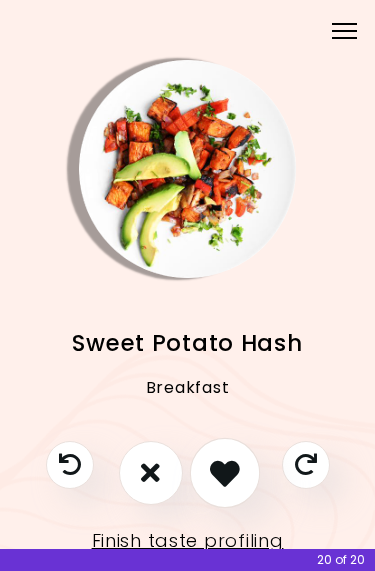 click at bounding box center [225, 473] 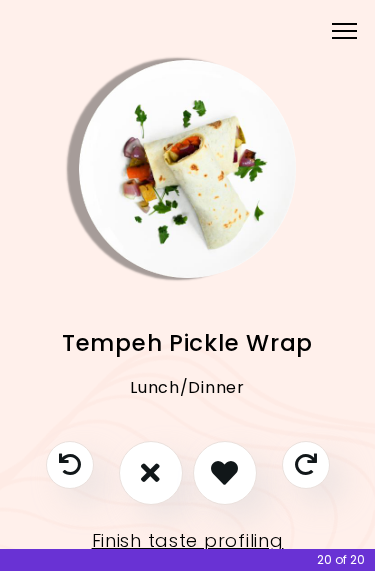 click at bounding box center [150, 472] 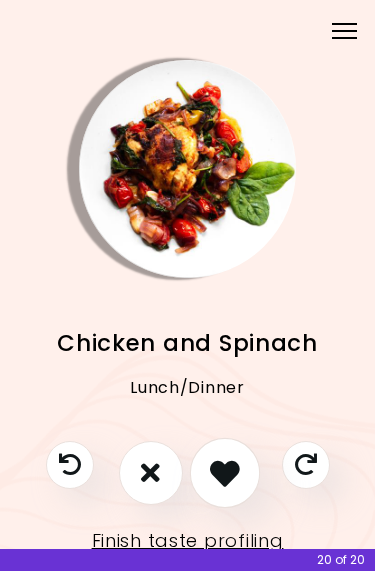 click at bounding box center (224, 472) 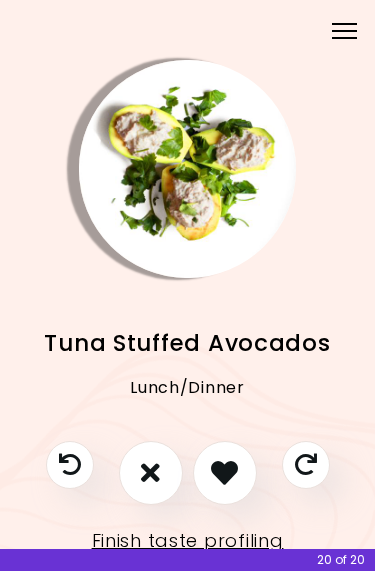click at bounding box center [224, 472] 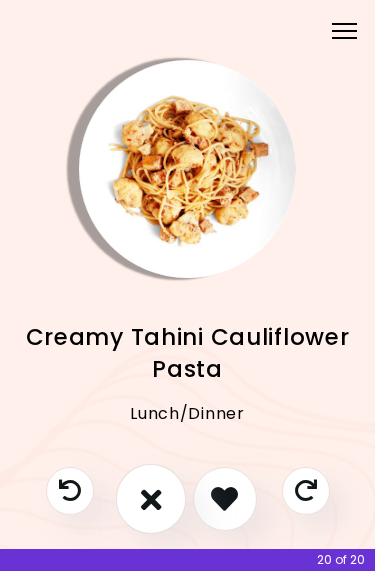 click at bounding box center [150, 499] 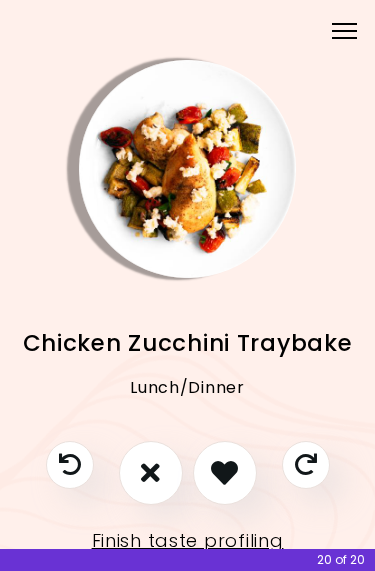click at bounding box center [224, 472] 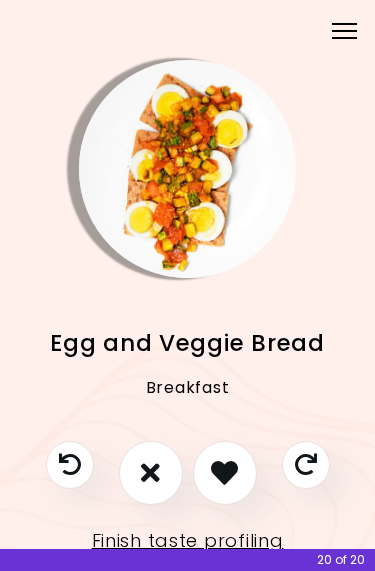 click at bounding box center [224, 472] 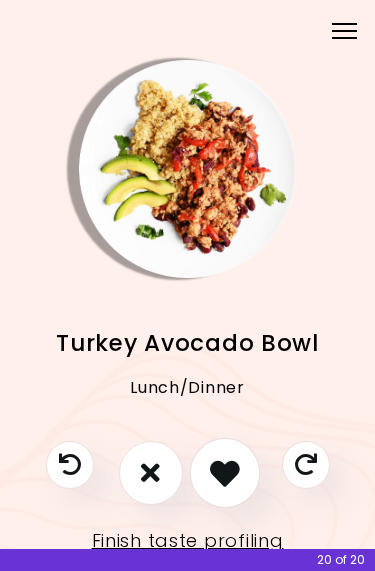 click at bounding box center (225, 473) 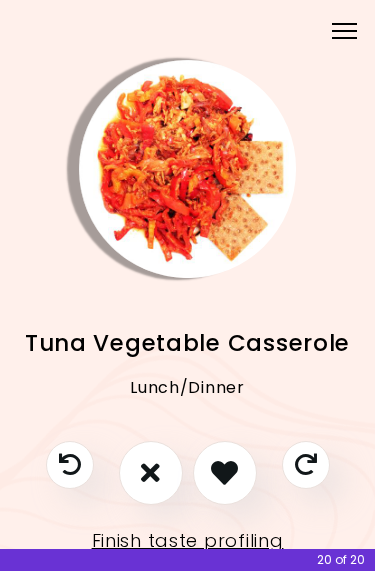 click at bounding box center [225, 473] 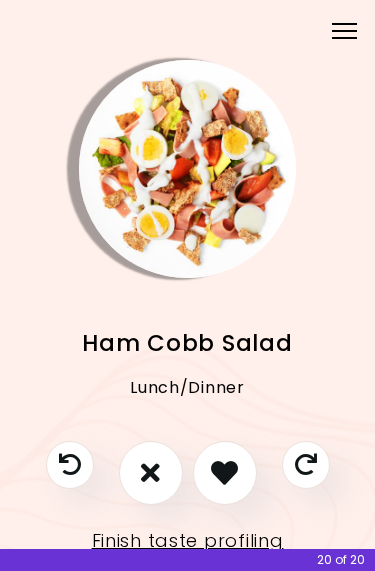 click at bounding box center (224, 472) 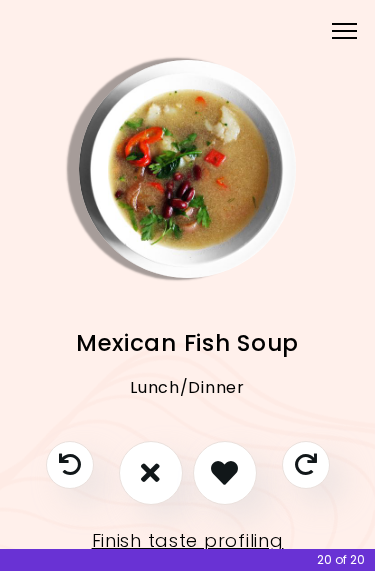 click at bounding box center (151, 473) 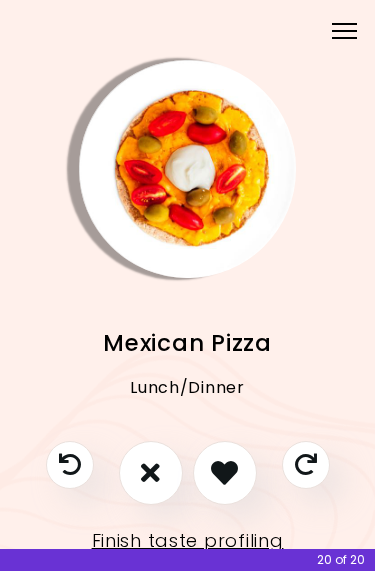 click at bounding box center [151, 473] 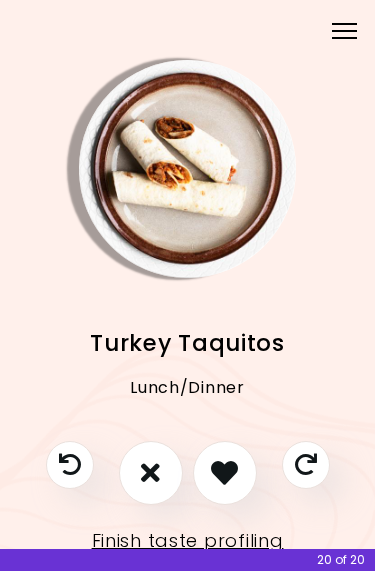 click at bounding box center (224, 472) 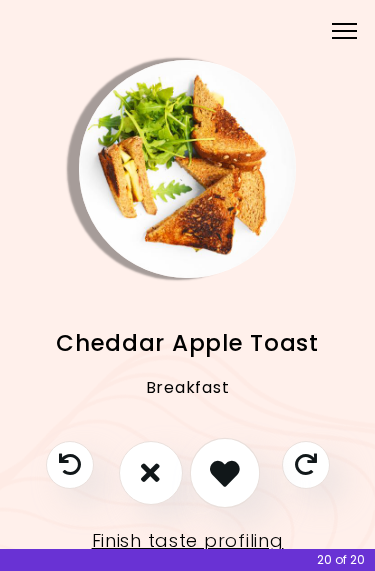 click at bounding box center [224, 472] 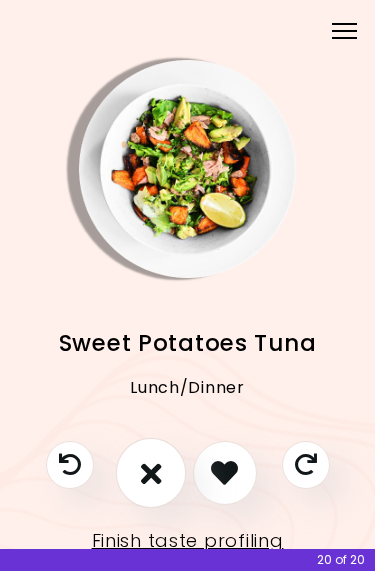 click at bounding box center (150, 473) 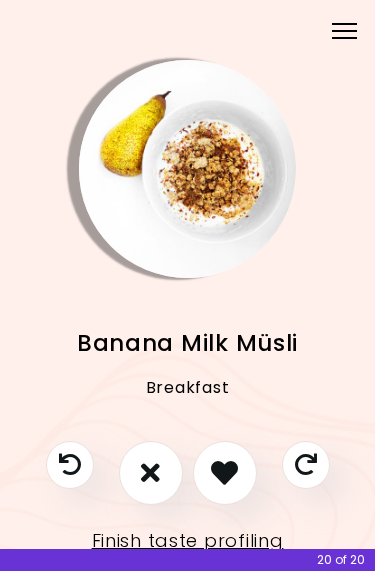 click at bounding box center [151, 473] 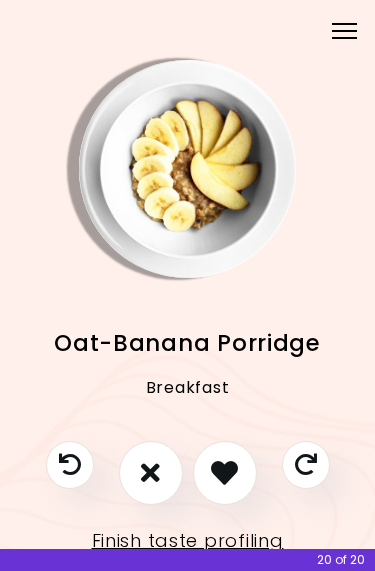 click at bounding box center (150, 472) 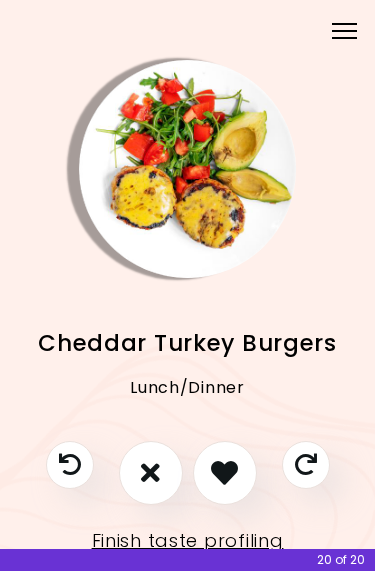 click at bounding box center (150, 472) 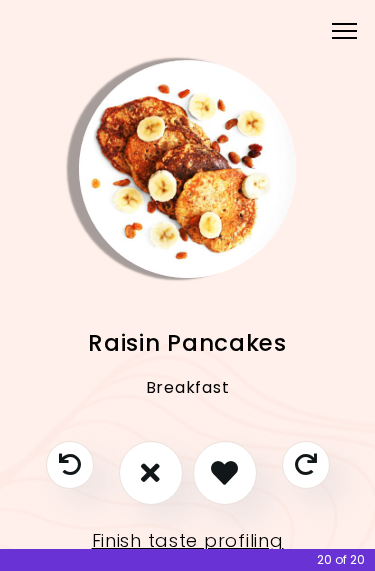 click at bounding box center [150, 472] 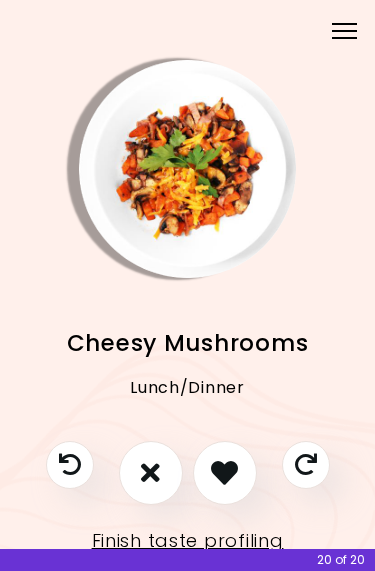 click at bounding box center (224, 472) 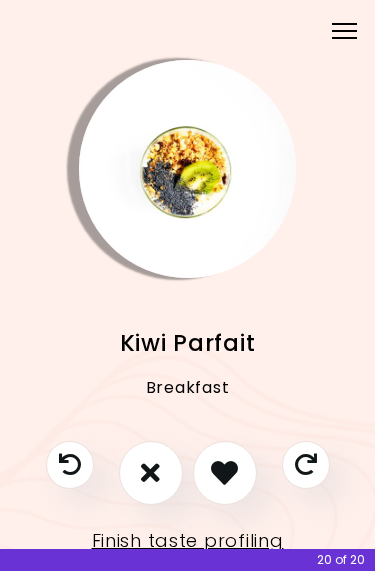 click at bounding box center (150, 472) 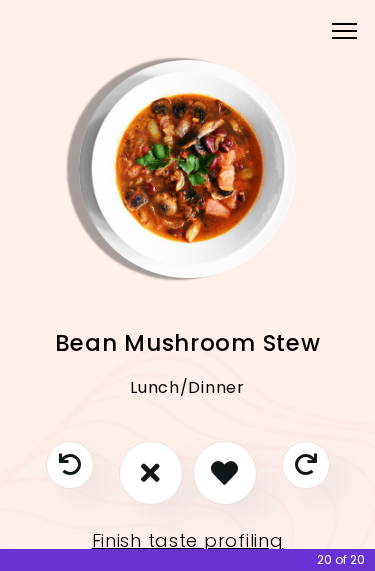 click at bounding box center [224, 472] 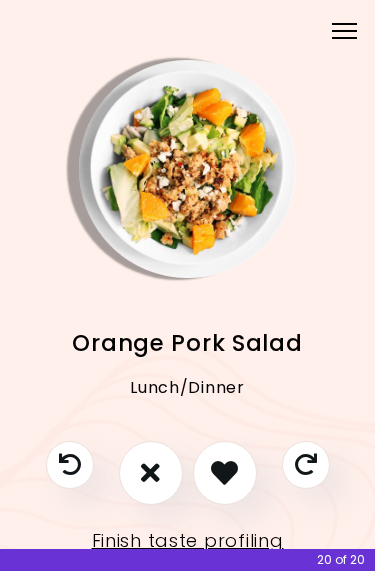 click at bounding box center [224, 472] 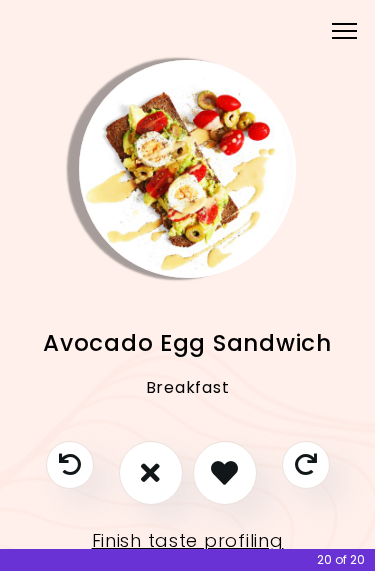 click at bounding box center (224, 472) 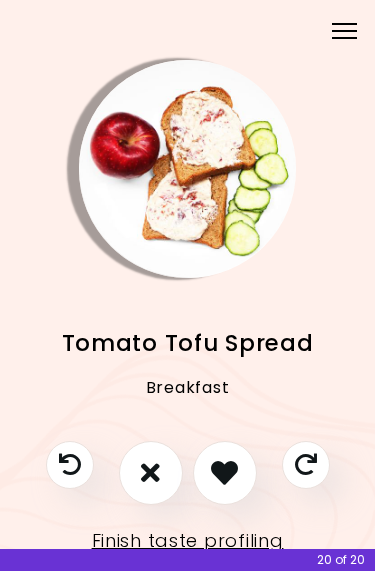 click at bounding box center [150, 472] 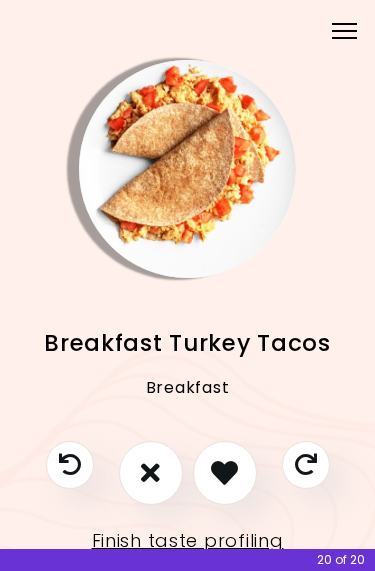 click at bounding box center (150, 472) 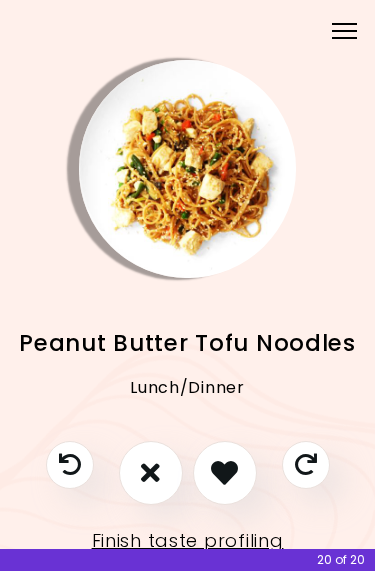 click at bounding box center (150, 472) 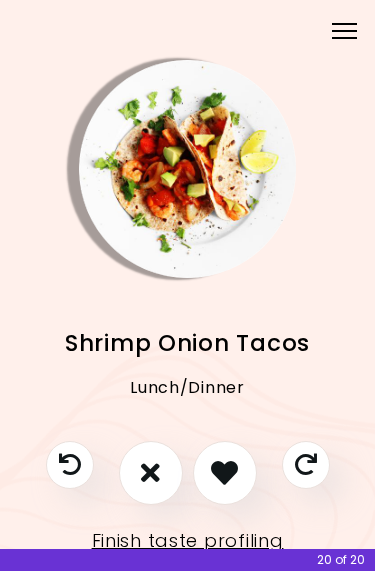 click at bounding box center [224, 472] 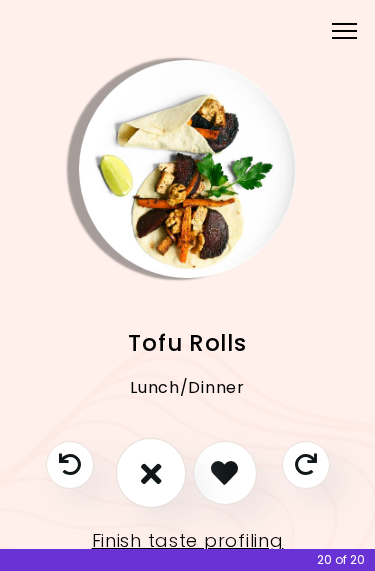 click at bounding box center (150, 473) 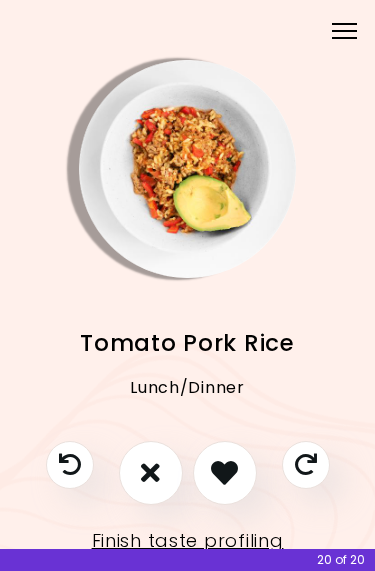 click at bounding box center [224, 472] 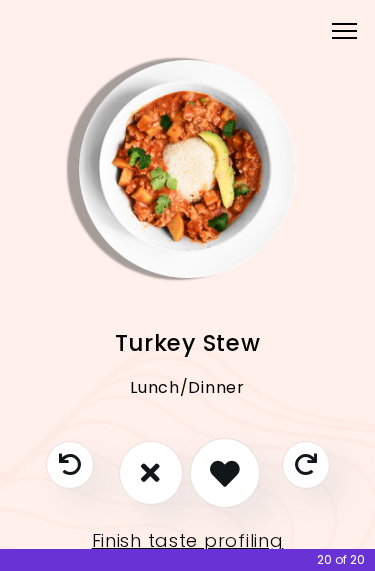 click at bounding box center (225, 473) 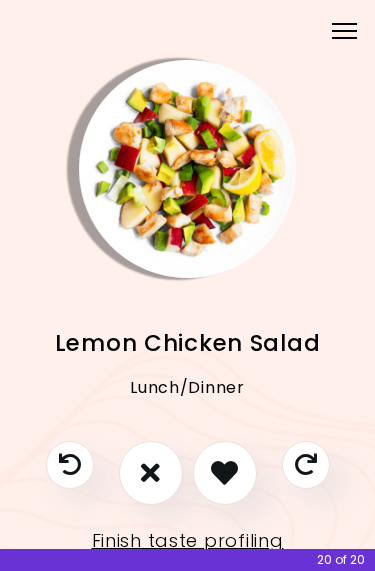 click at bounding box center [224, 472] 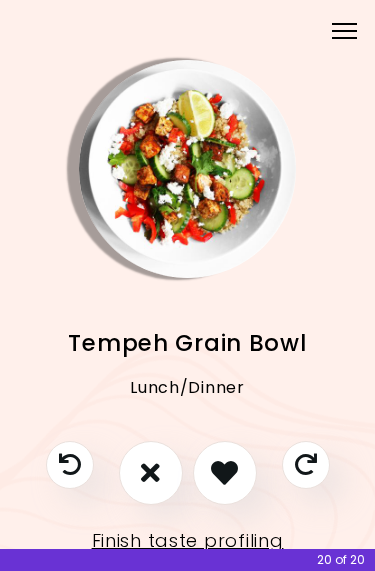 click at bounding box center (150, 472) 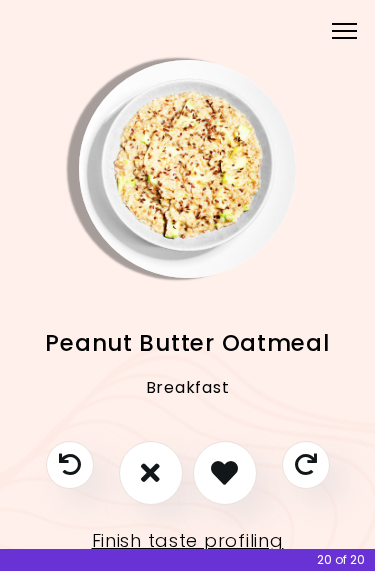 click at bounding box center [224, 472] 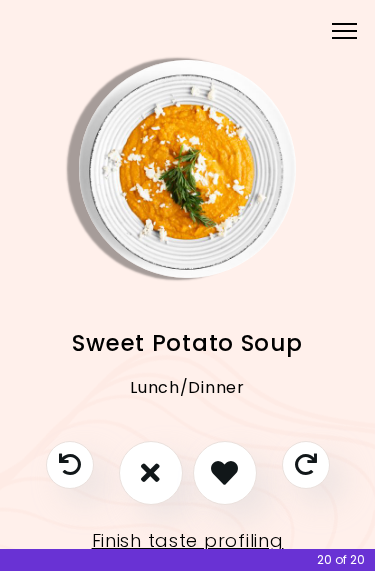 click at bounding box center (225, 473) 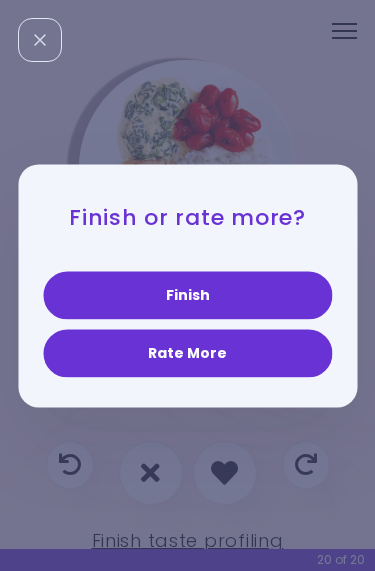 click on "Finish" at bounding box center (187, 295) 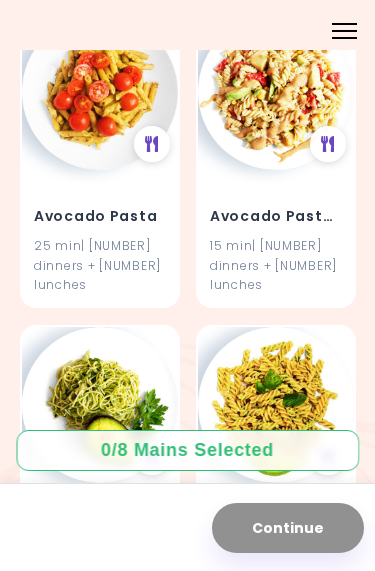 scroll, scrollTop: 3058, scrollLeft: 0, axis: vertical 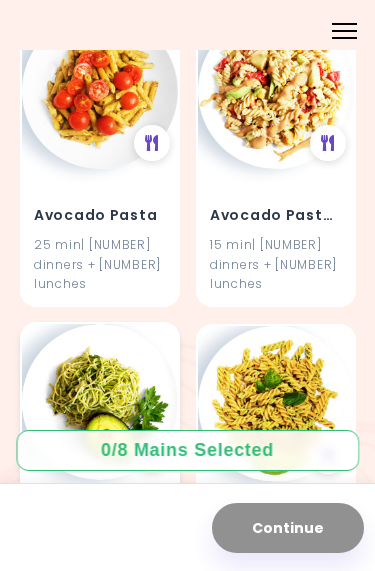 click on "Avocado Pesto Pasta" at bounding box center [100, 526] 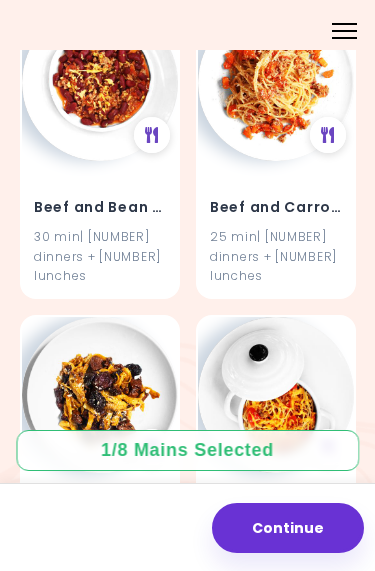 scroll, scrollTop: 21481, scrollLeft: 0, axis: vertical 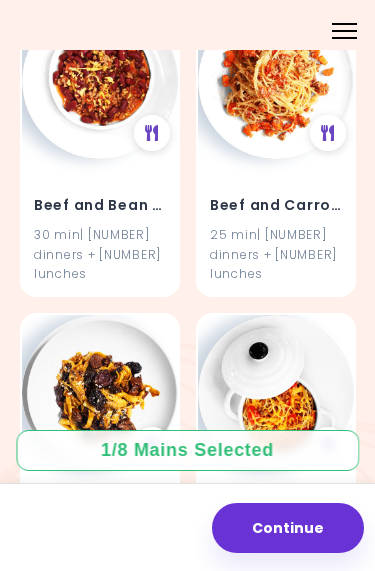 click on "30   min  |   2 dinners +
2 lunches" at bounding box center [100, 1813] 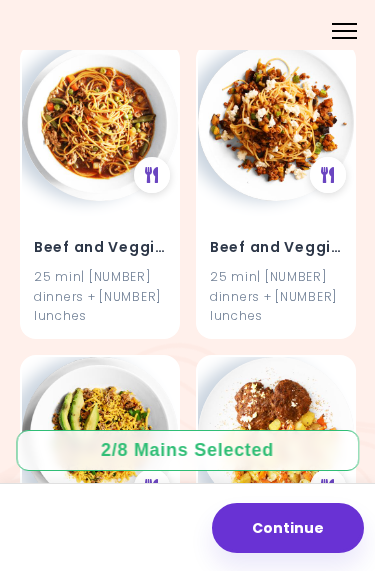 scroll, scrollTop: 22374, scrollLeft: 0, axis: vertical 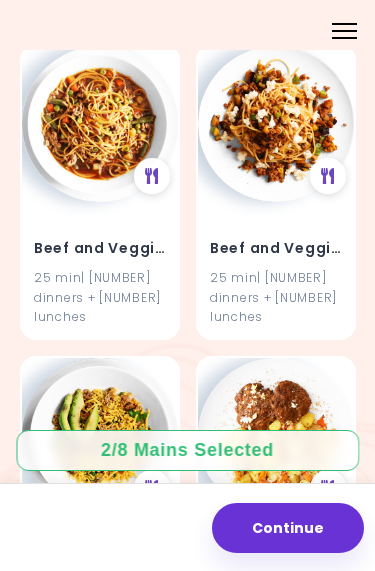 click on "Beef Enchilada Casserole" at bounding box center (276, 1807) 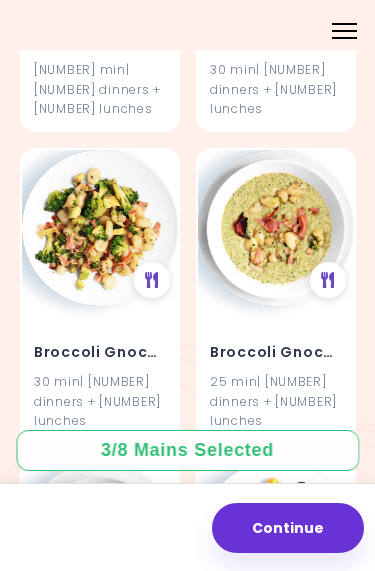scroll, scrollTop: 36625, scrollLeft: 0, axis: vertical 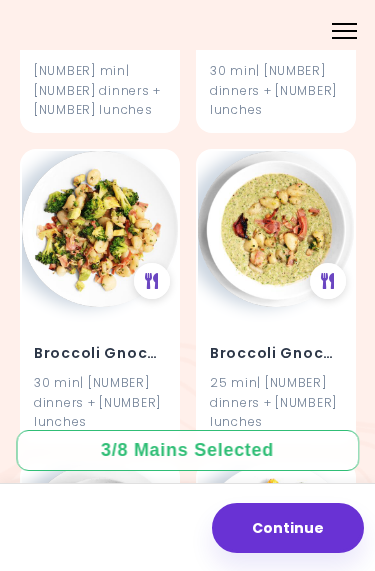 click on "Caribbean Pasta" at bounding box center (100, 2848) 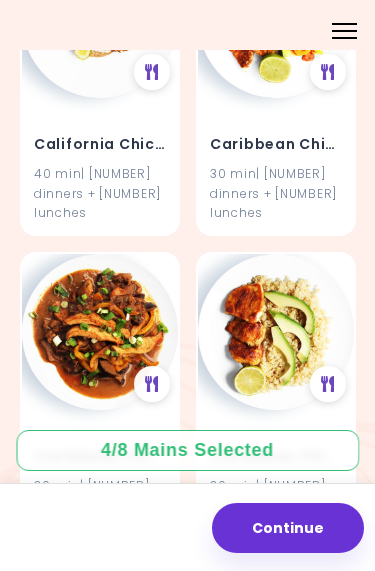 scroll, scrollTop: 38704, scrollLeft: 0, axis: vertical 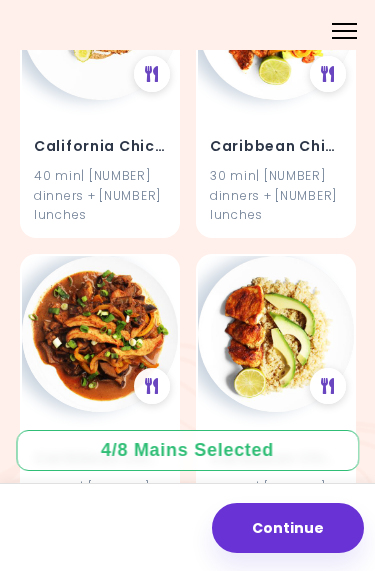 click on "30   min  |   2 dinners +
2 lunches" at bounding box center [276, 3003] 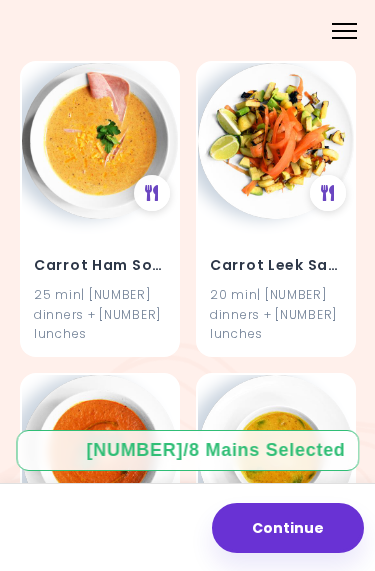 scroll, scrollTop: 39837, scrollLeft: 0, axis: vertical 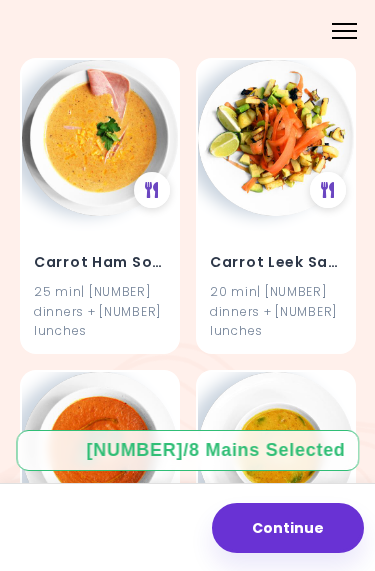 click on "Cheeseburger Skillet" at bounding box center [276, 3069] 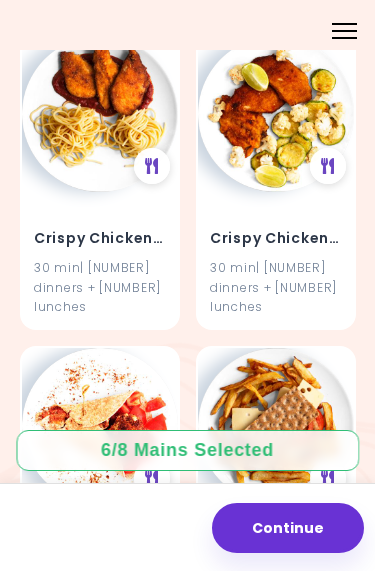 scroll, scrollTop: 80117, scrollLeft: 0, axis: vertical 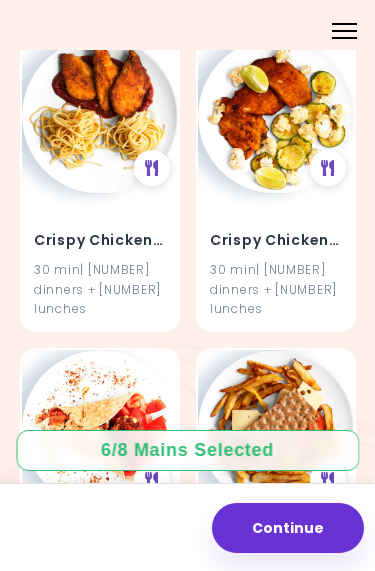 click on "[NUMBER] min | [NUMBER] dinners + [NUMBER] lunches" at bounding box center [276, 5905] 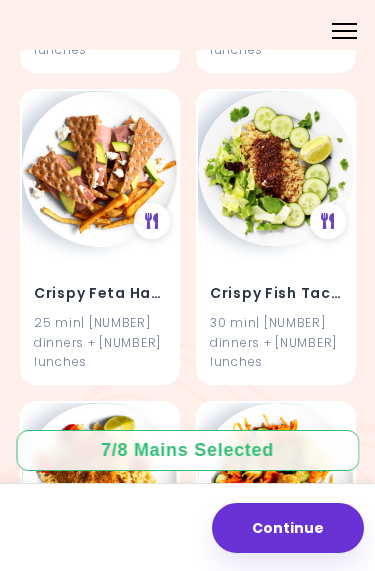 scroll, scrollTop: 80685, scrollLeft: 0, axis: vertical 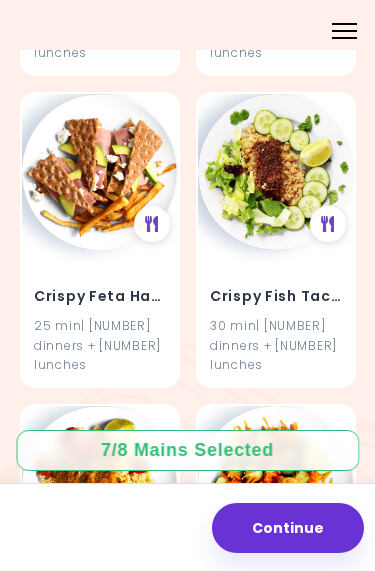 click on "[NUMBER] min | [NUMBER] dinners + [NUMBER] lunches" at bounding box center [276, 5961] 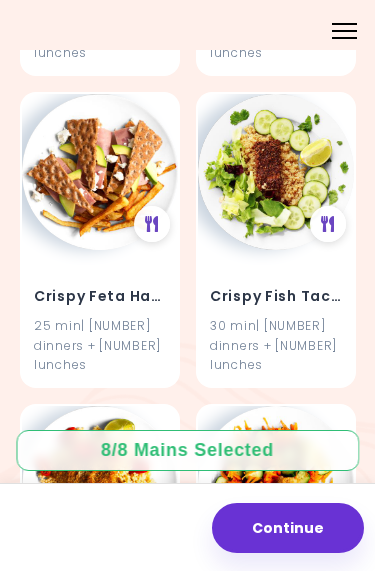 click on "Continue" at bounding box center (187, 527) 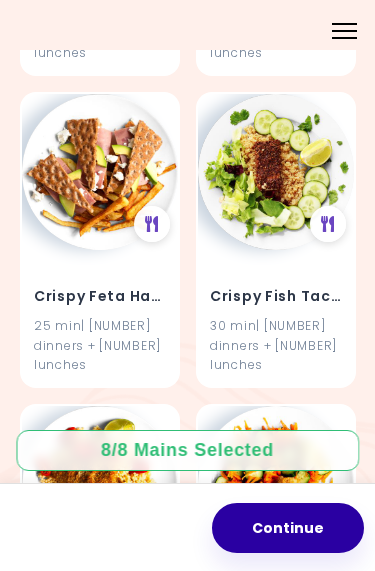 click on "Continue" at bounding box center [288, 528] 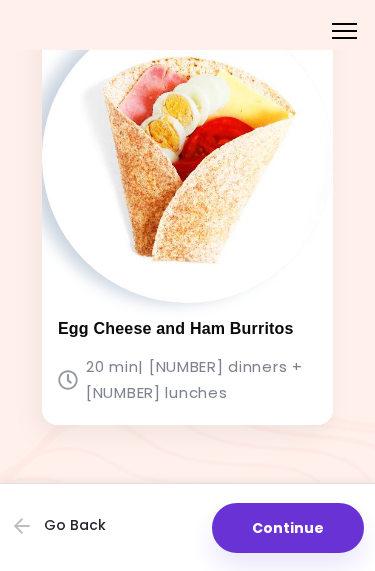 scroll, scrollTop: 3157, scrollLeft: 0, axis: vertical 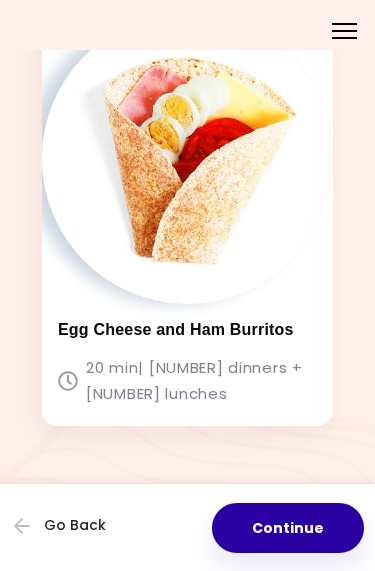 click on "Continue" at bounding box center [288, 528] 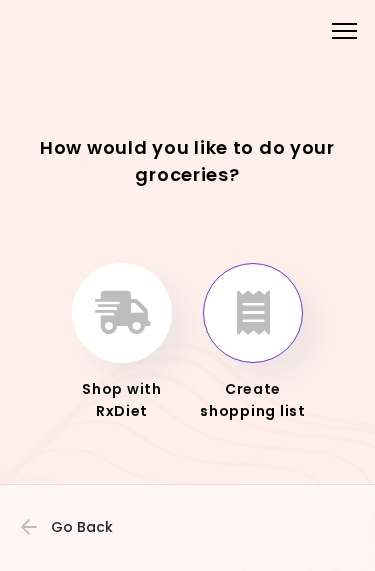 click at bounding box center (253, 313) 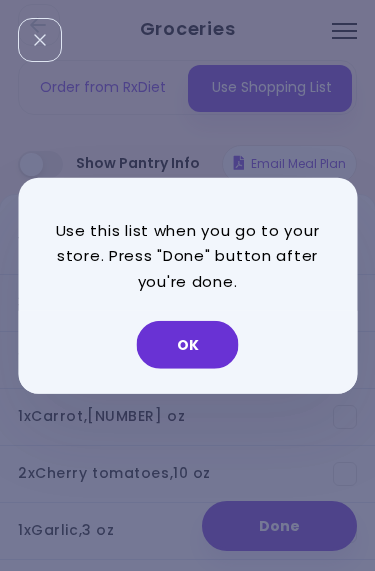 click on "OK" at bounding box center (188, 345) 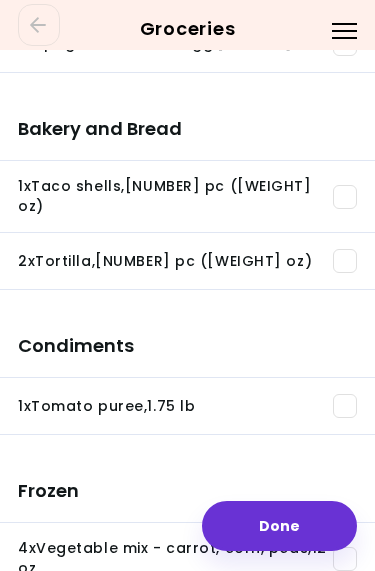 scroll, scrollTop: 2171, scrollLeft: 0, axis: vertical 